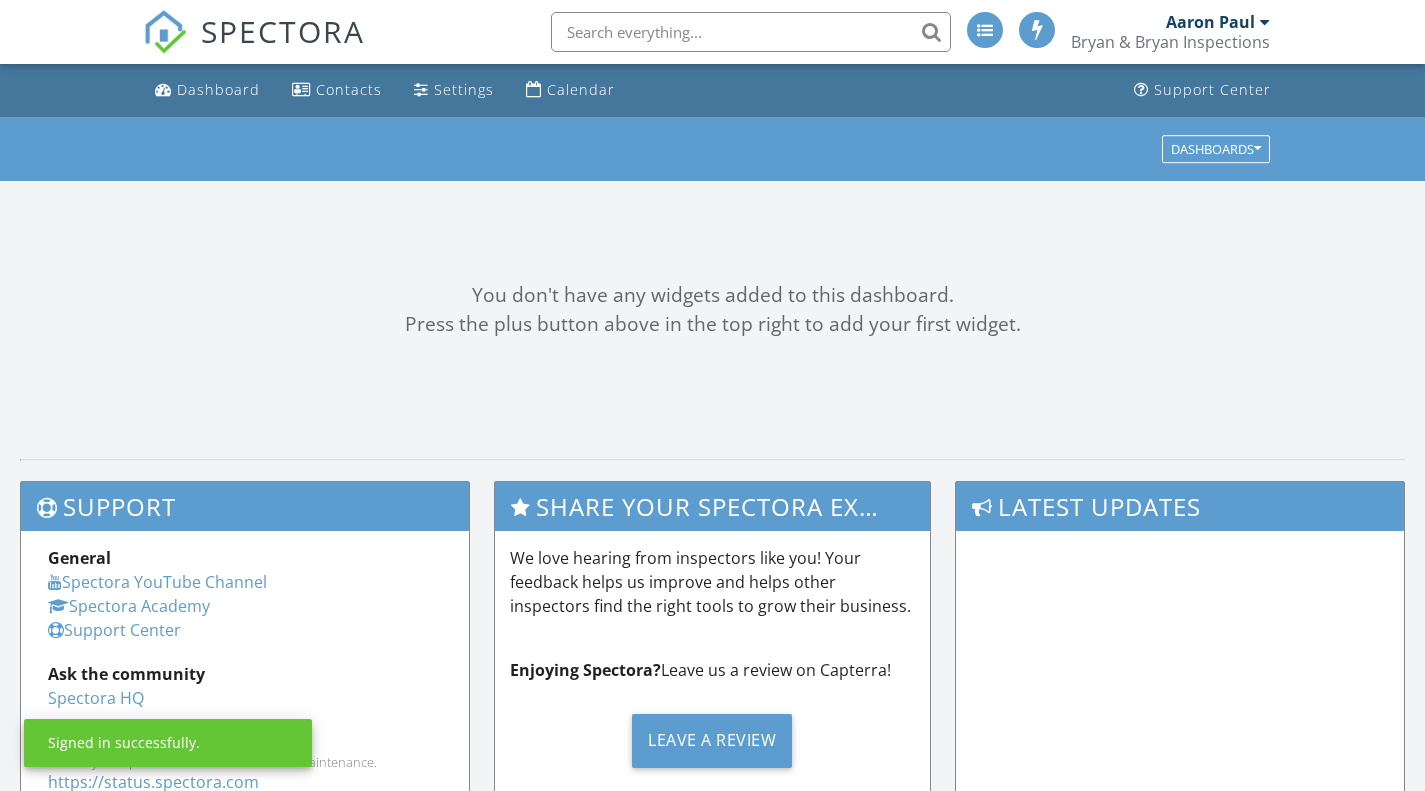 scroll, scrollTop: 0, scrollLeft: 0, axis: both 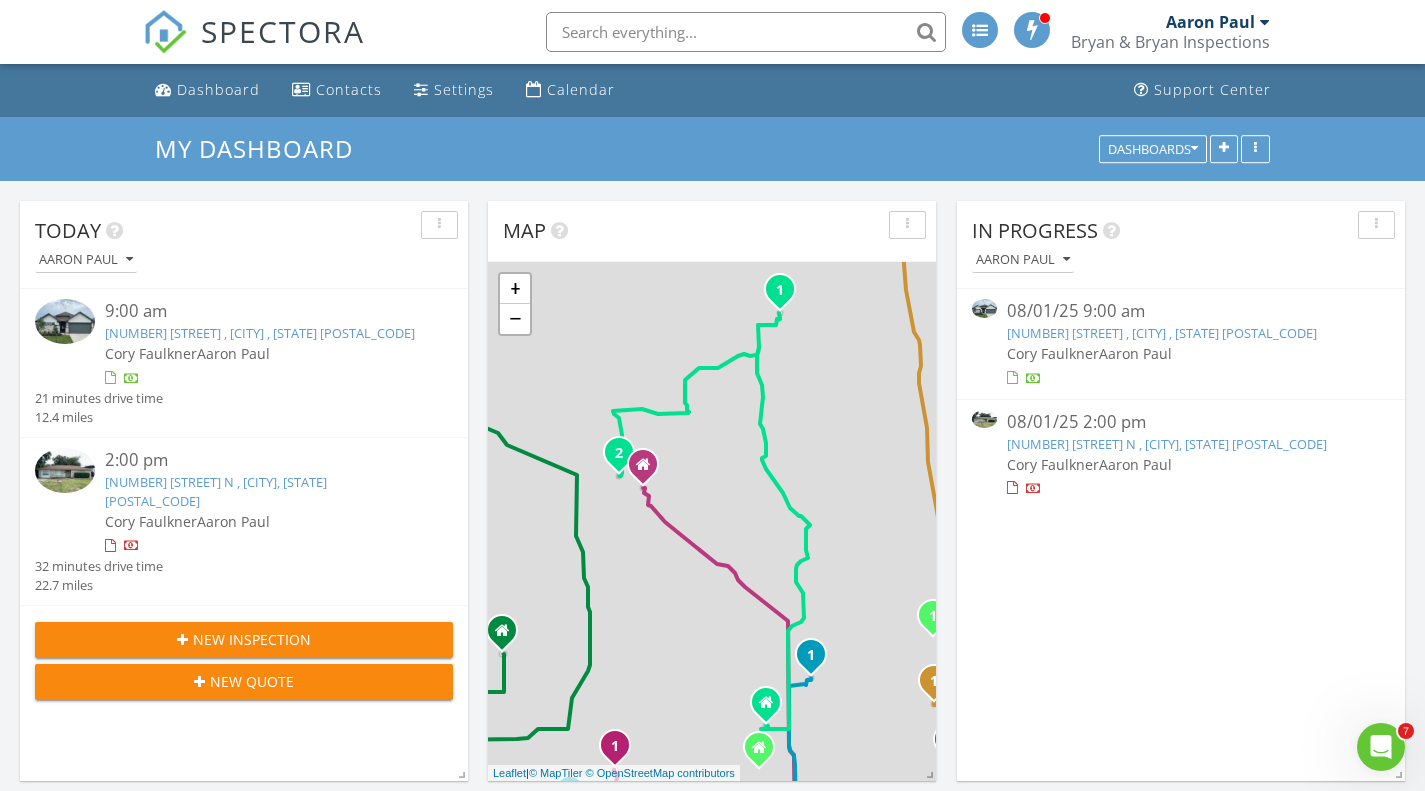 click on "2131 Villa Bella Lane , Friendswood , TX 77546" at bounding box center [1162, 333] 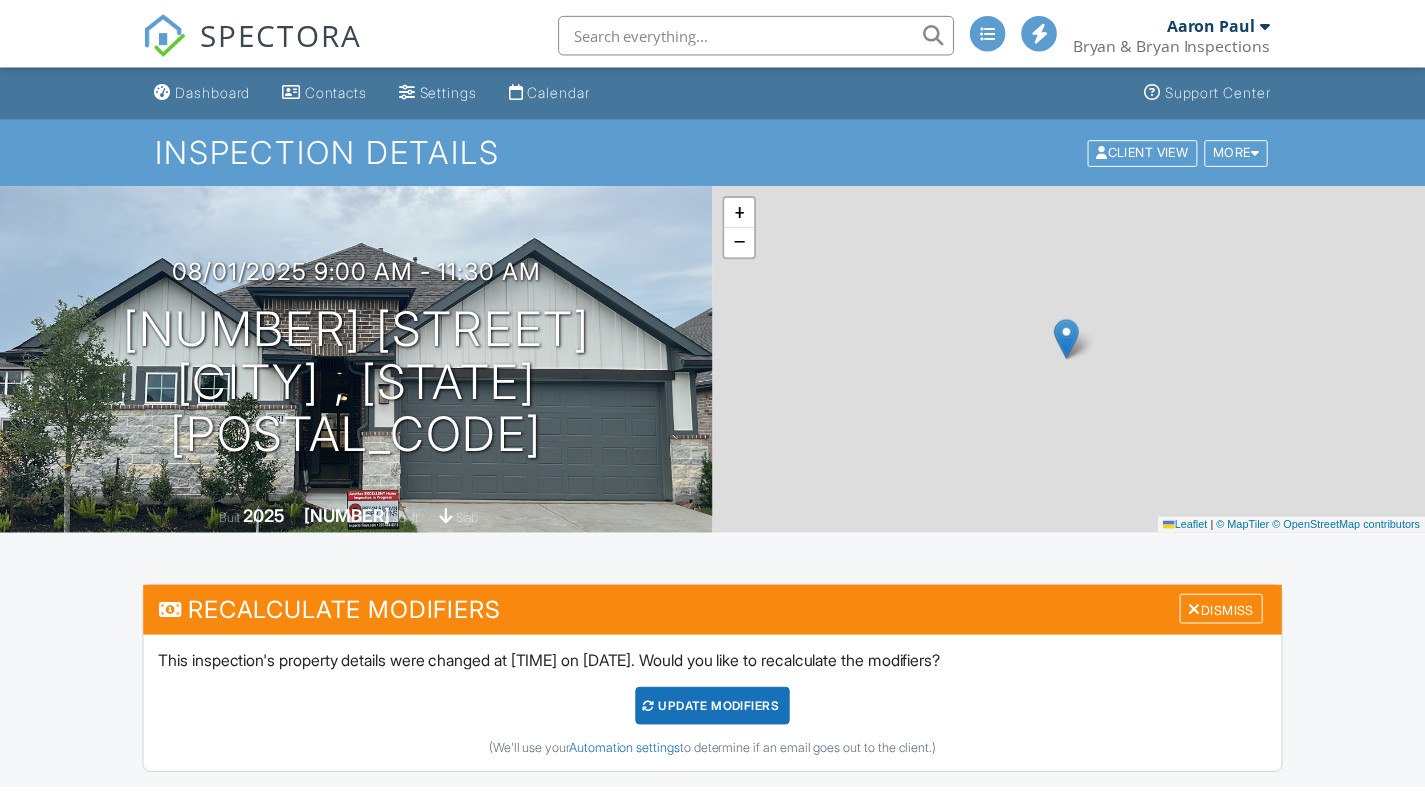 scroll, scrollTop: 0, scrollLeft: 0, axis: both 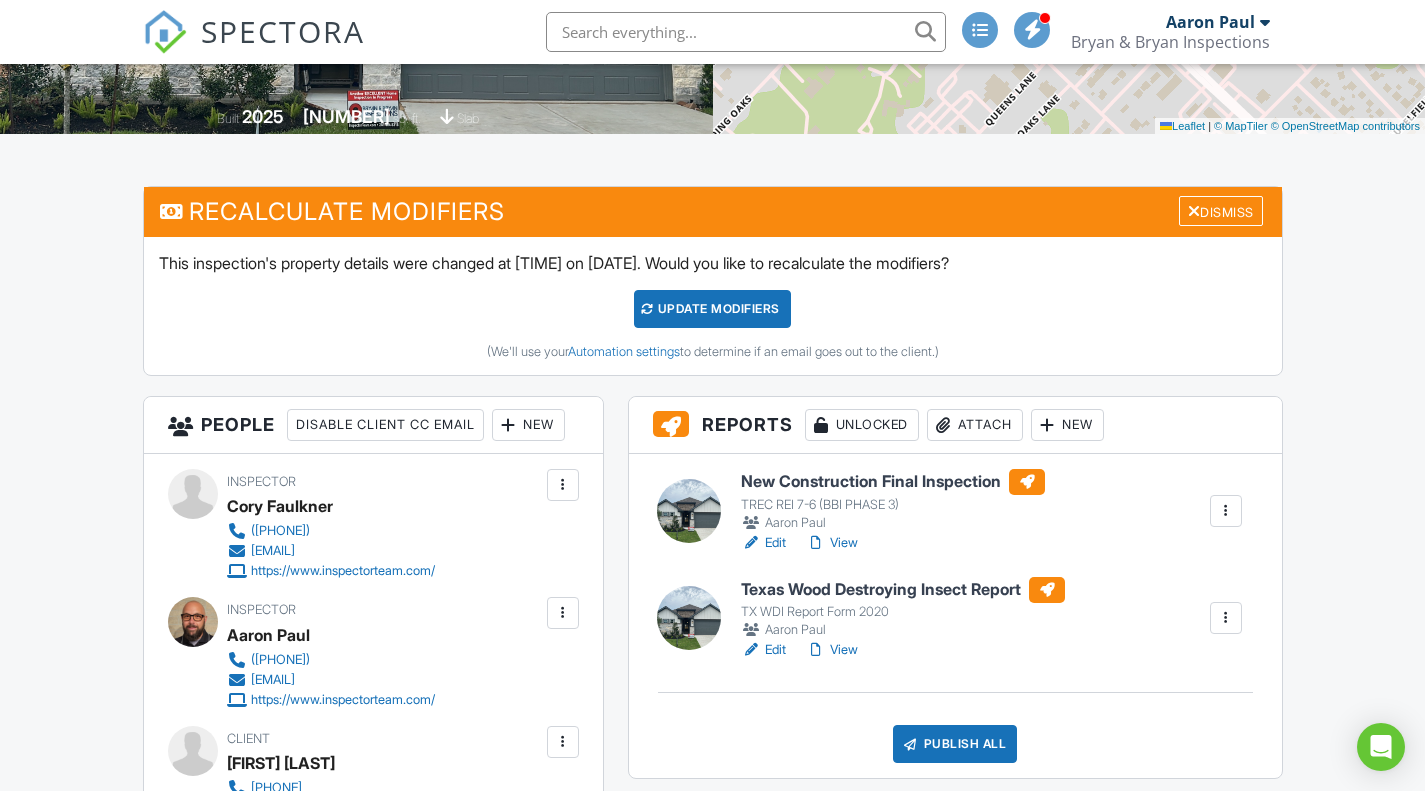 click on "New Construction Final Inspection" at bounding box center (893, 482) 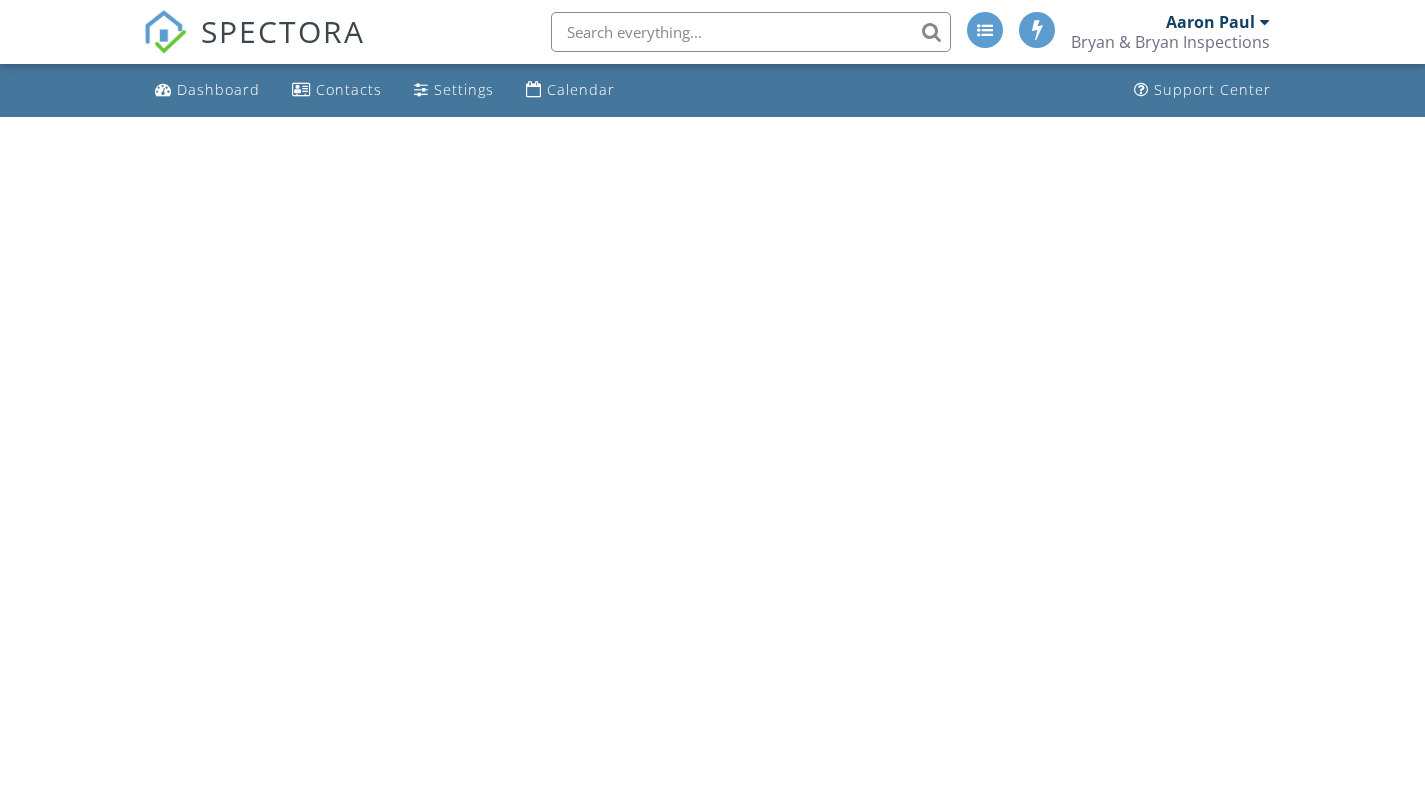 scroll, scrollTop: 0, scrollLeft: 0, axis: both 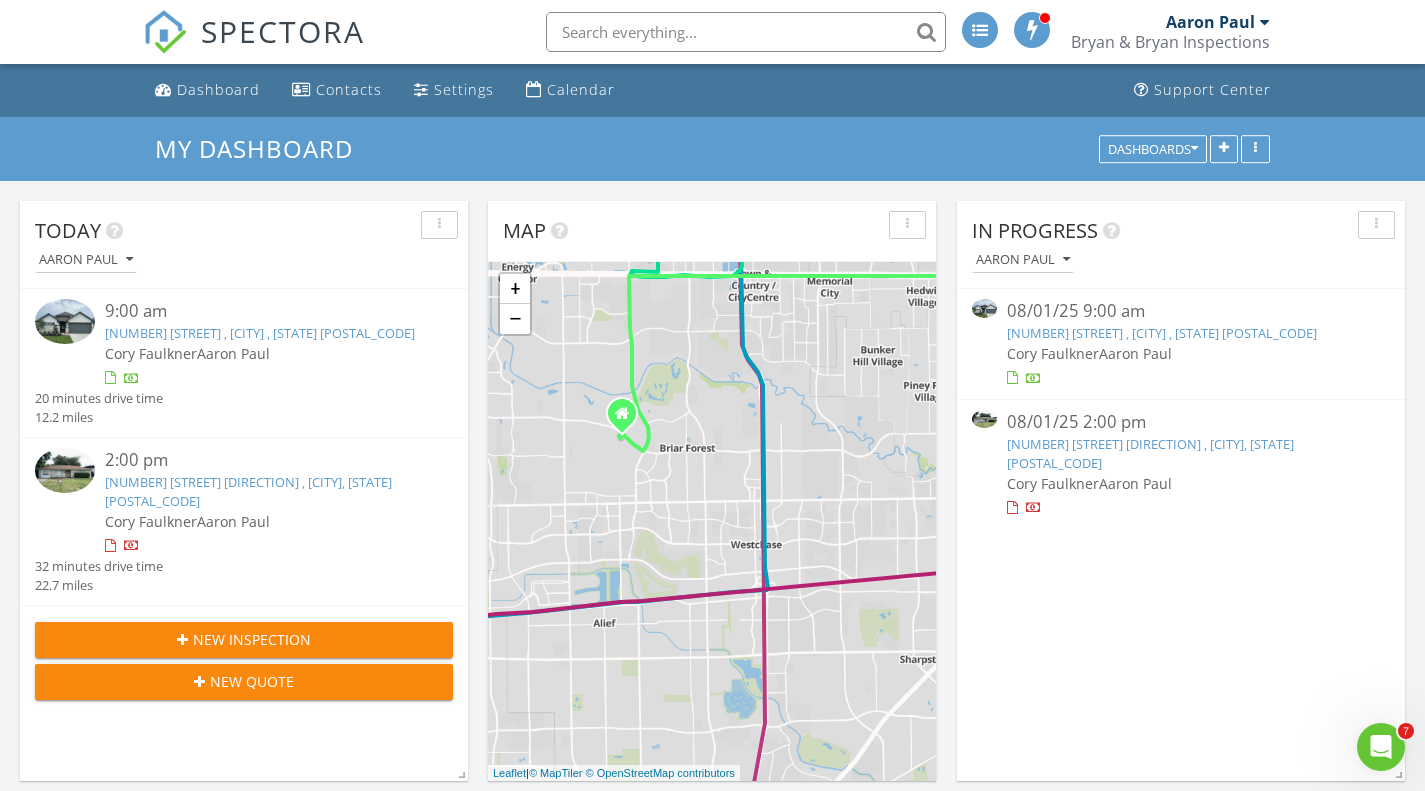 click on "2131 Villa Bella Lane , Friendswood , TX 77546" at bounding box center (1162, 333) 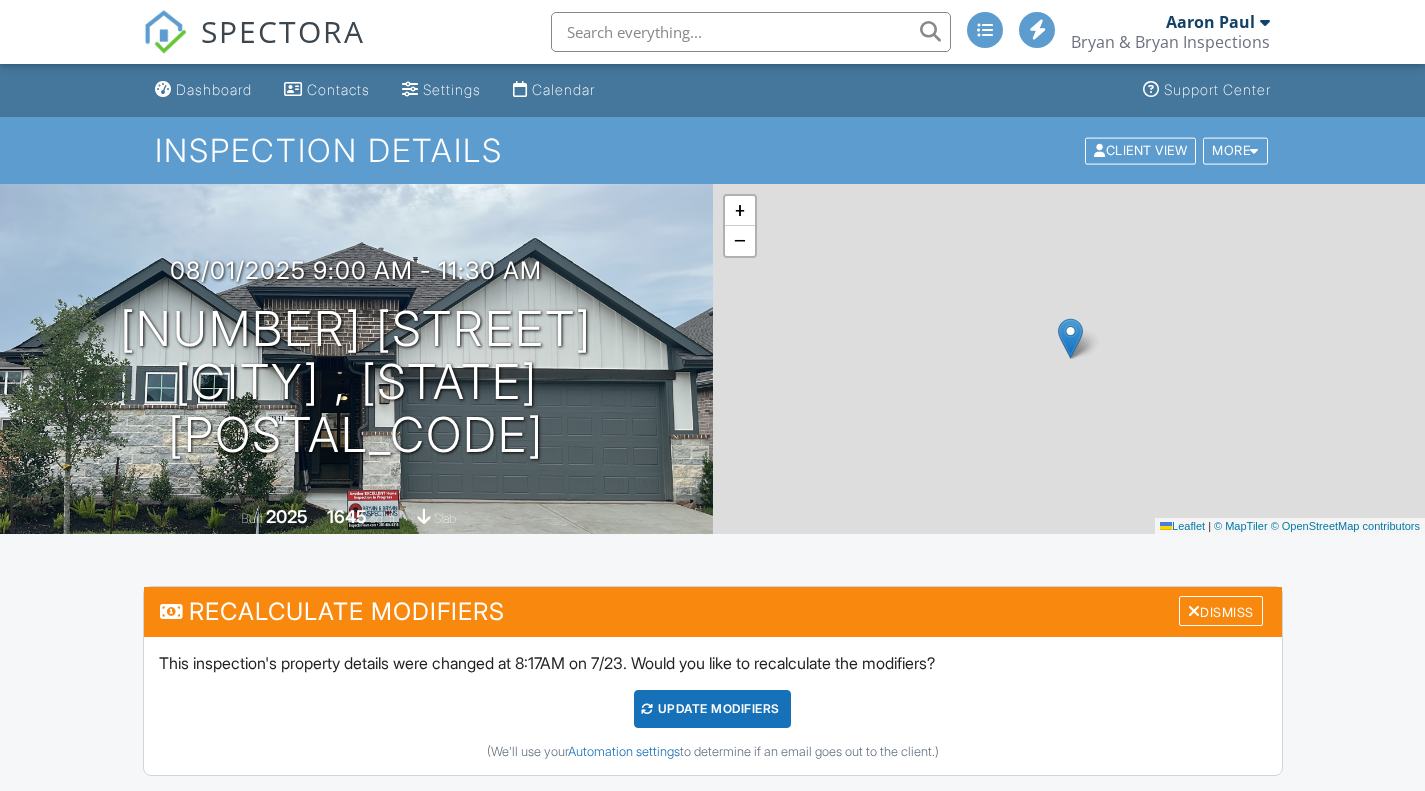 scroll, scrollTop: 400, scrollLeft: 0, axis: vertical 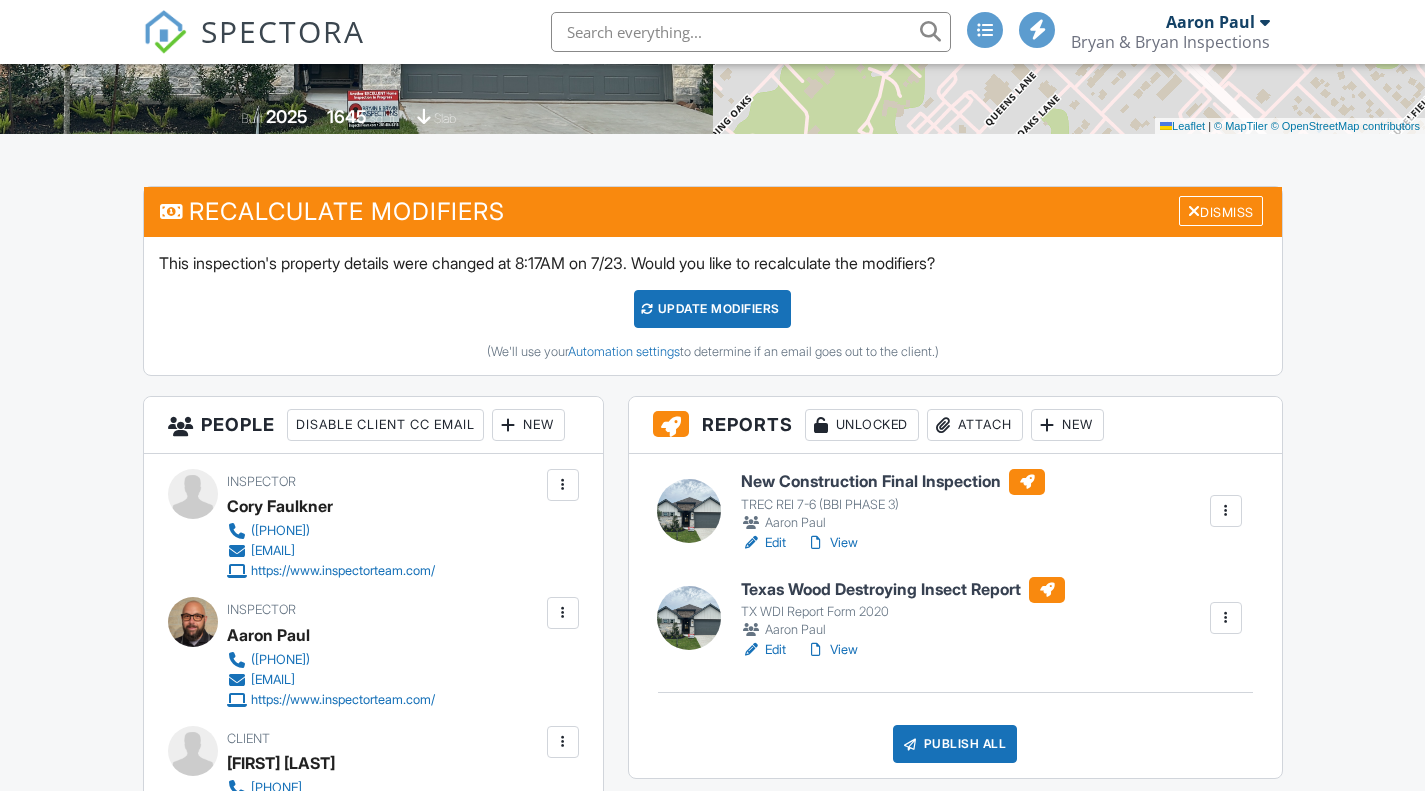 click on "New Construction Final Inspection" at bounding box center (893, 482) 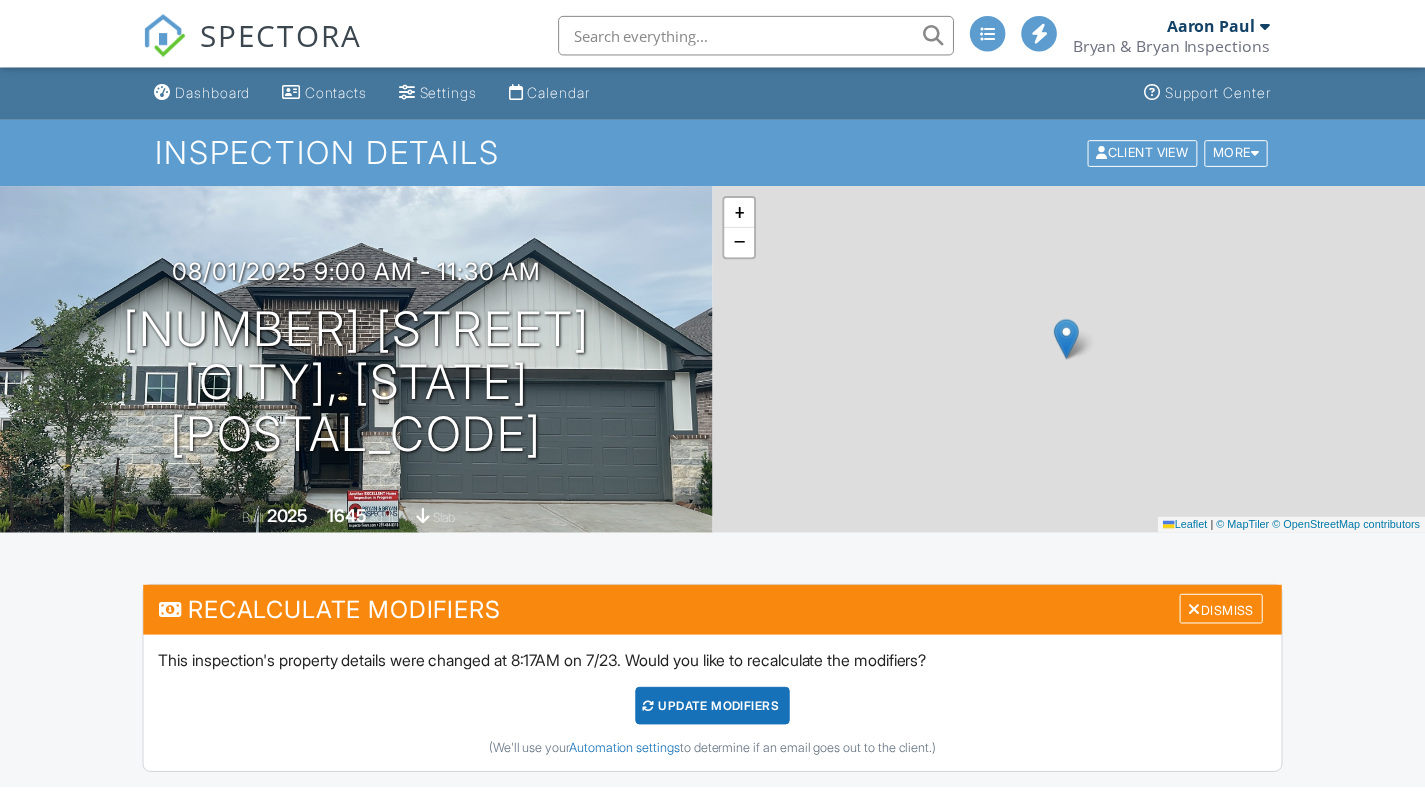 scroll, scrollTop: 0, scrollLeft: 0, axis: both 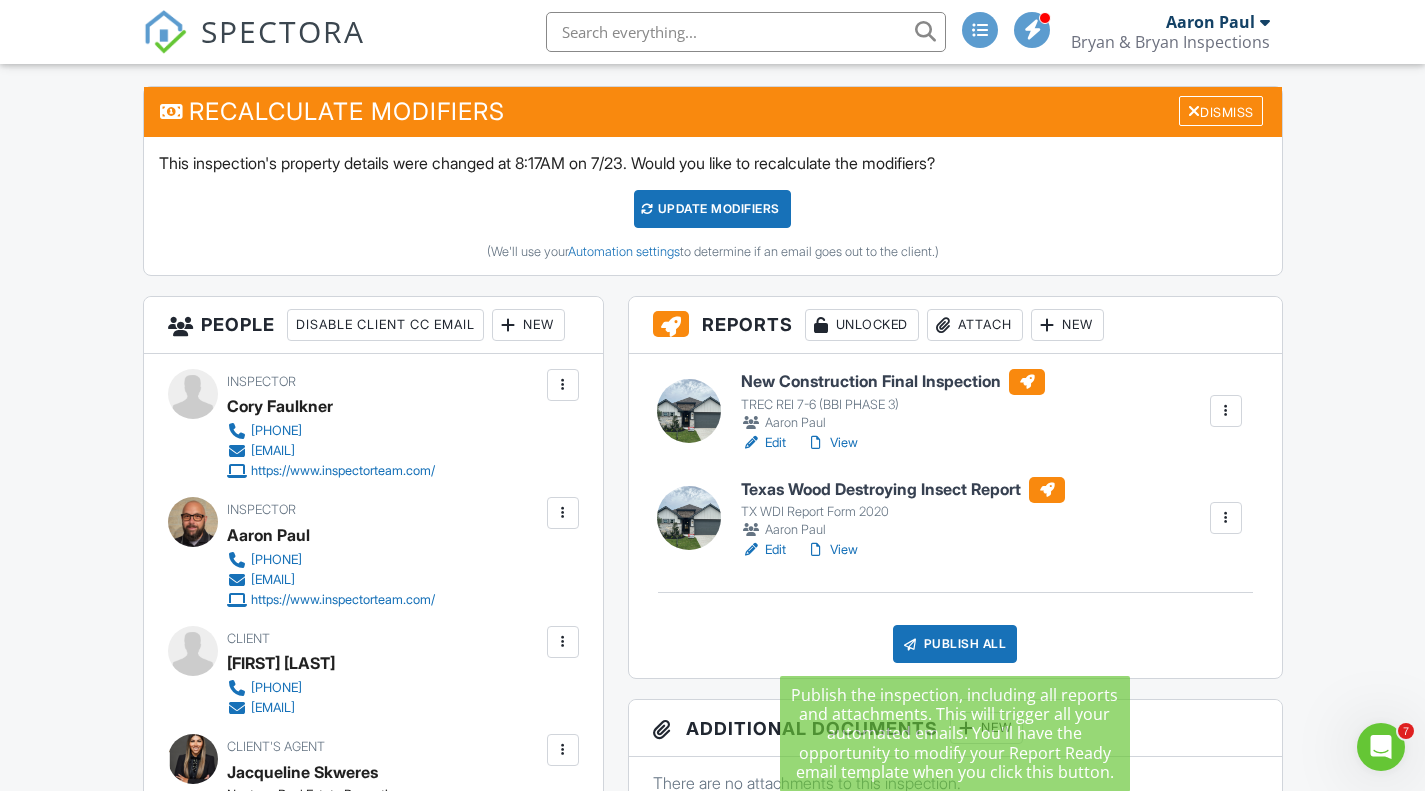 click on "Publish All" at bounding box center (955, 644) 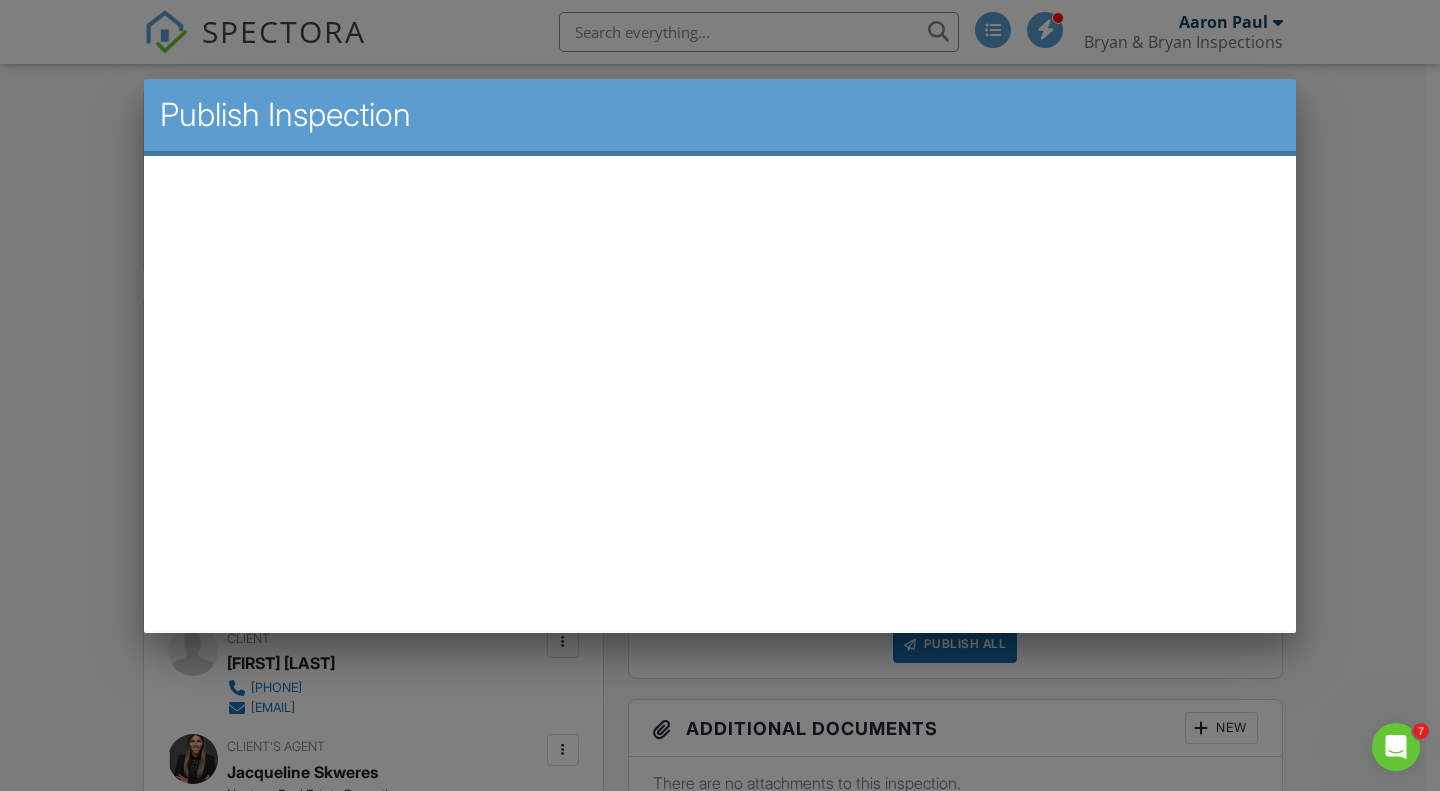 scroll, scrollTop: 0, scrollLeft: 0, axis: both 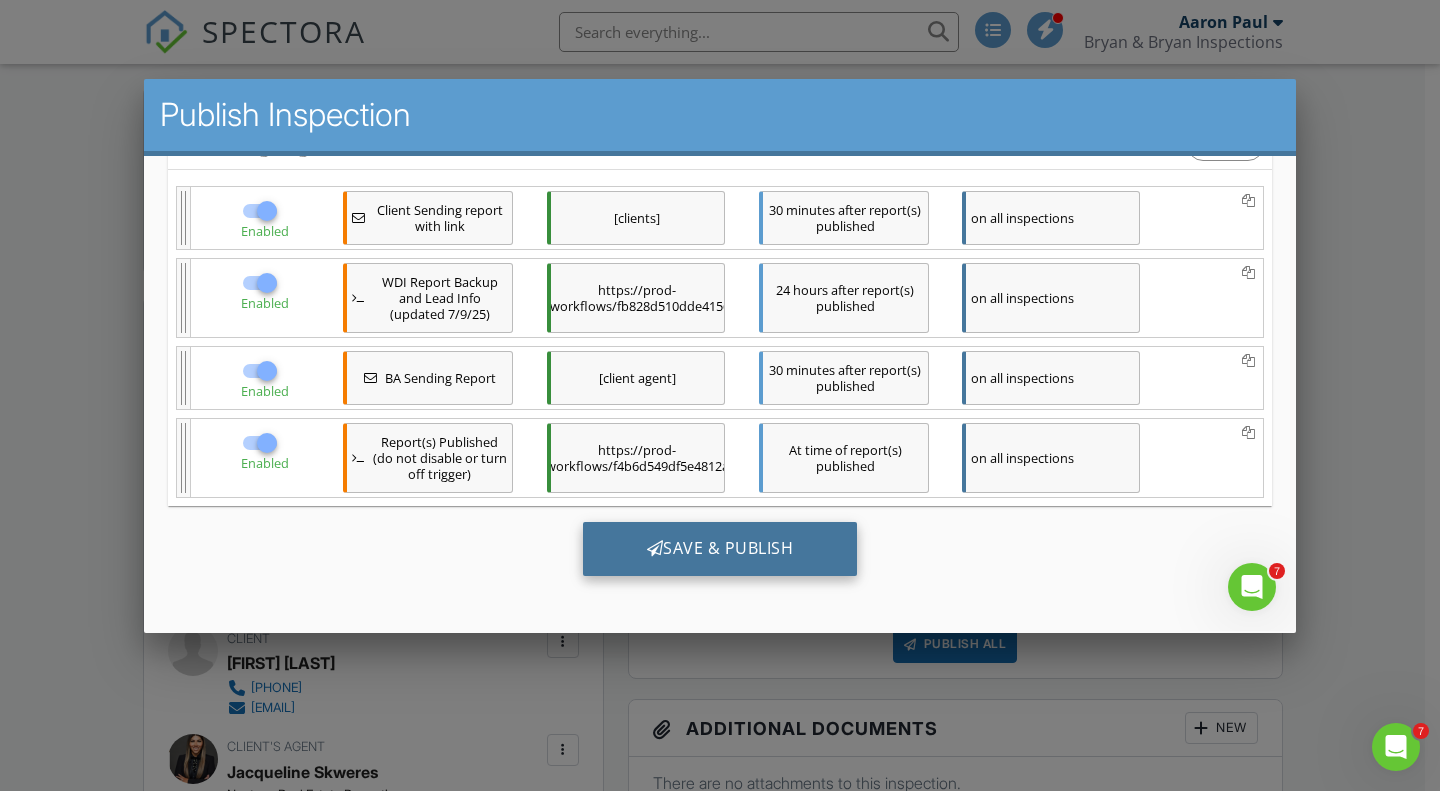 click on "Save & Publish" at bounding box center [720, 549] 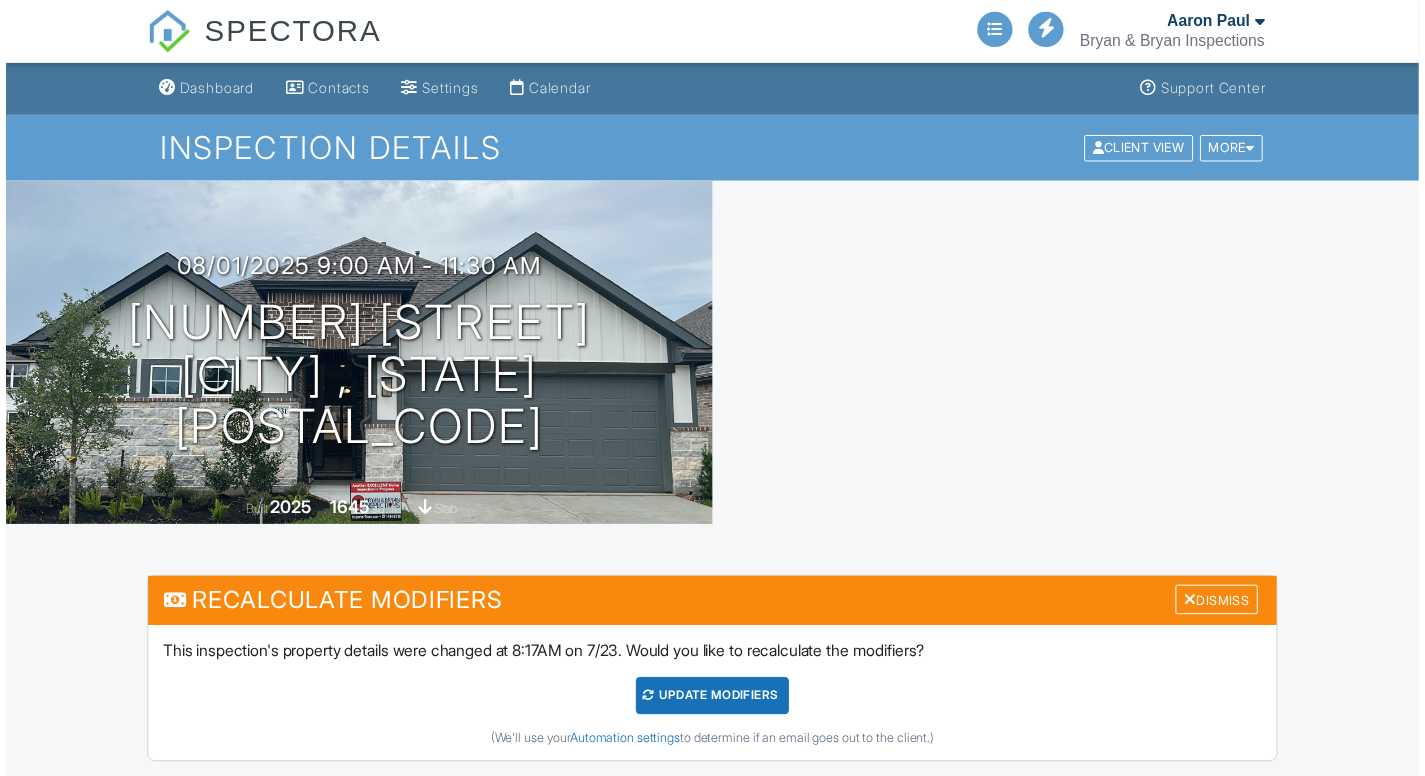 scroll, scrollTop: 0, scrollLeft: 0, axis: both 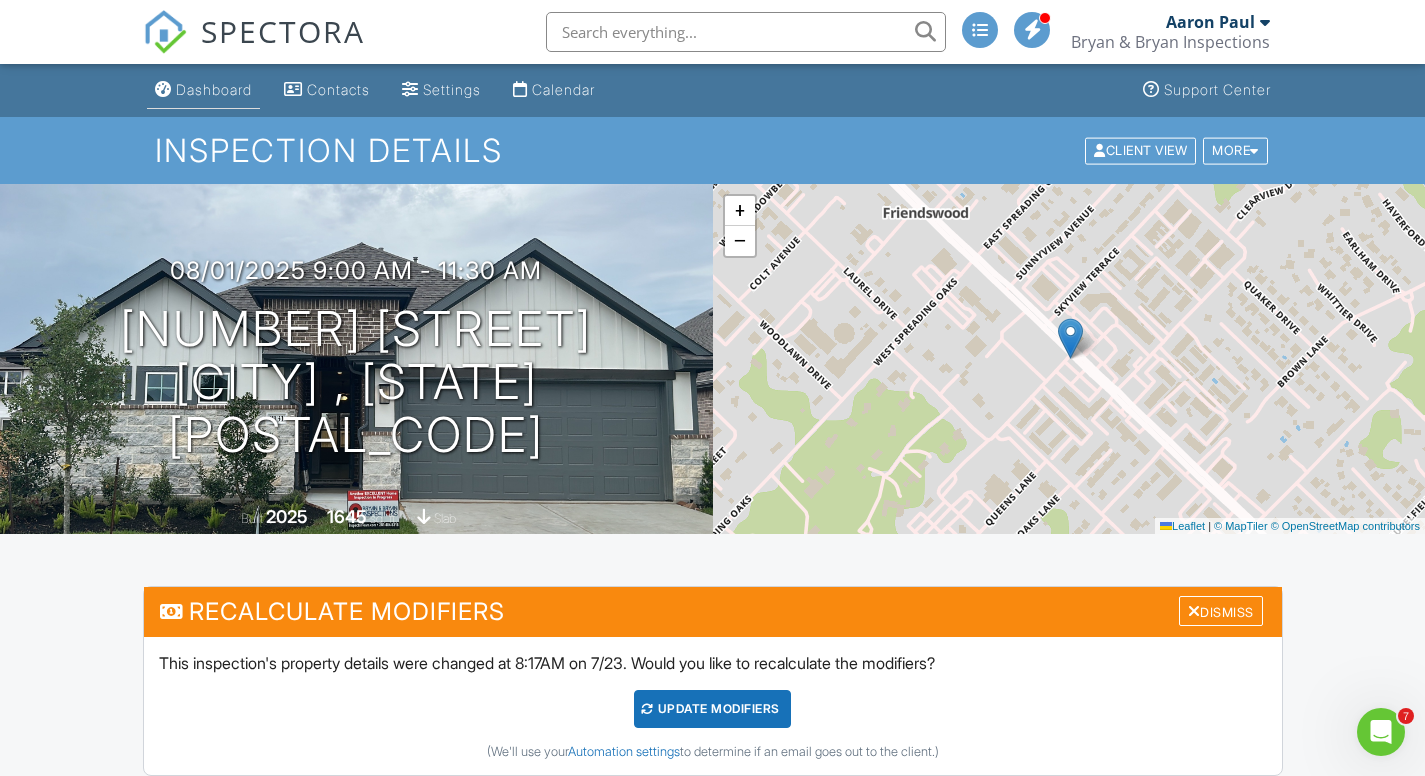 click on "Dashboard" at bounding box center [214, 89] 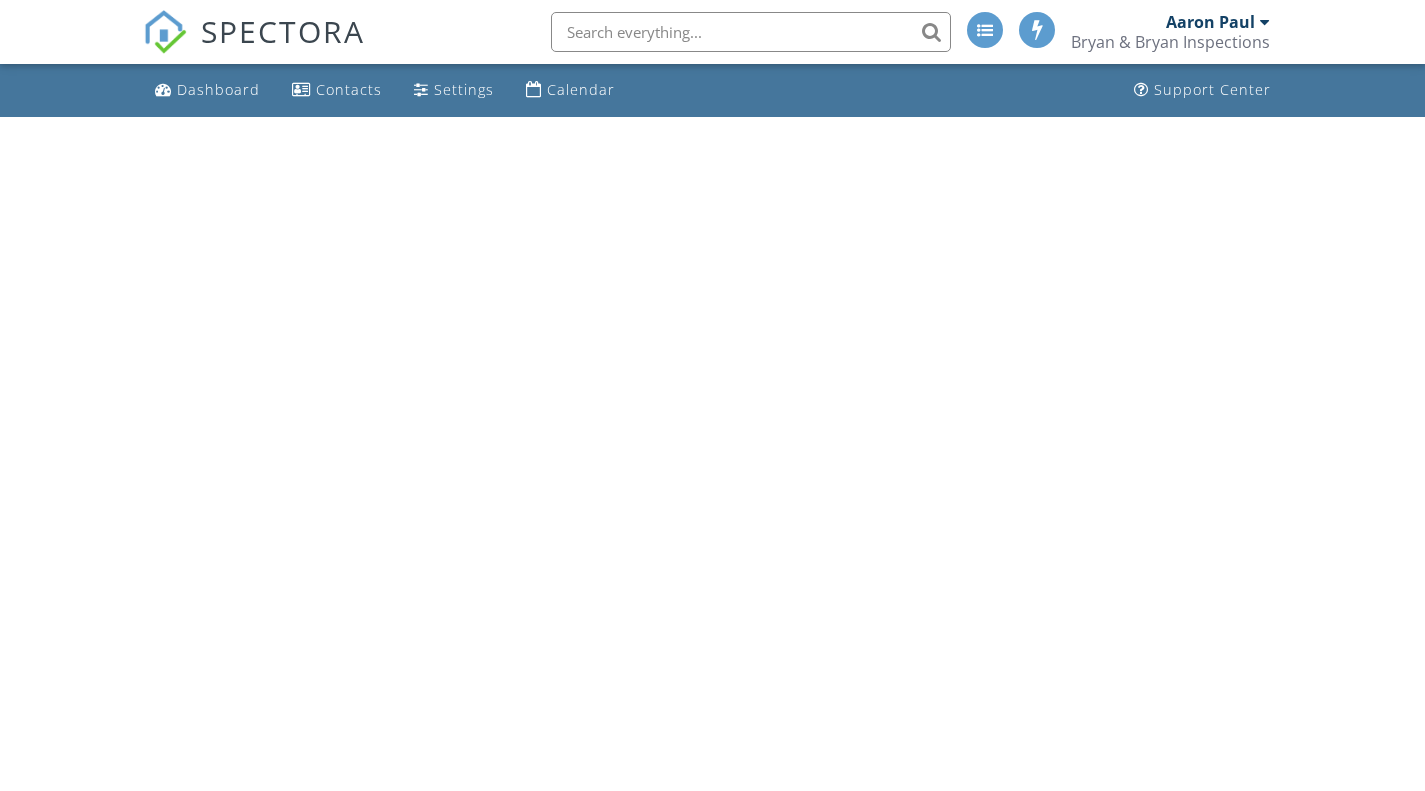scroll, scrollTop: 0, scrollLeft: 0, axis: both 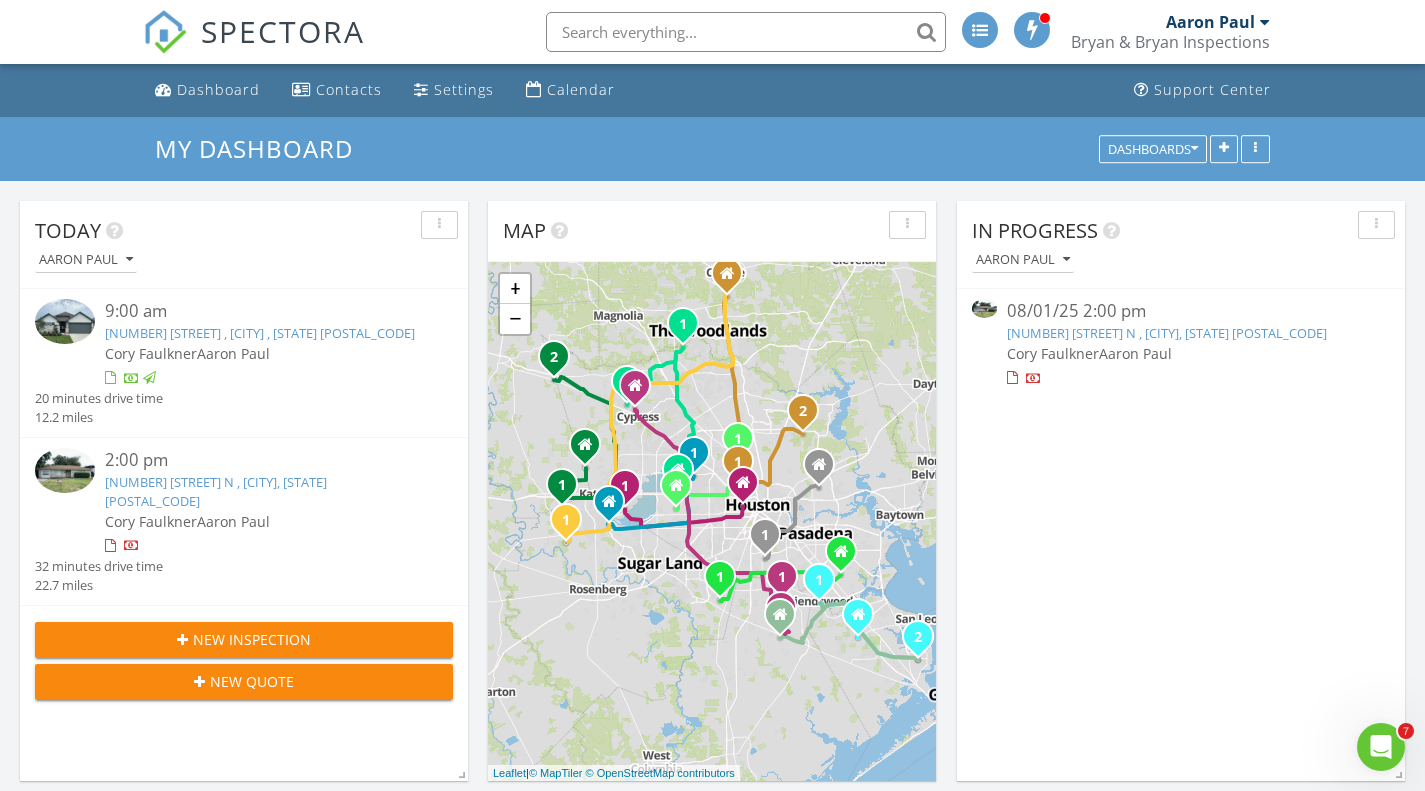 click on "2124 5th Ave N , Texas City, TX 77590" at bounding box center (1167, 333) 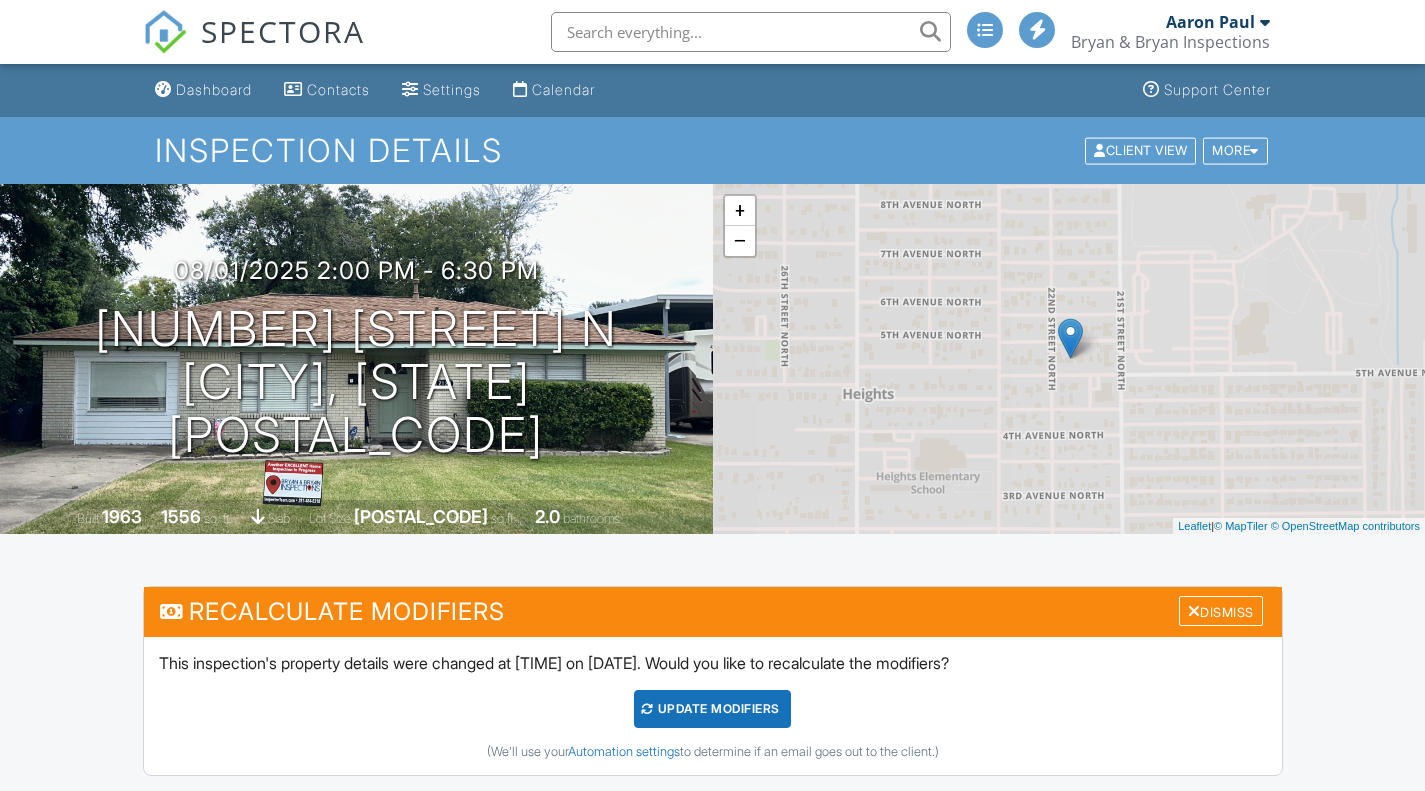scroll, scrollTop: 296, scrollLeft: 0, axis: vertical 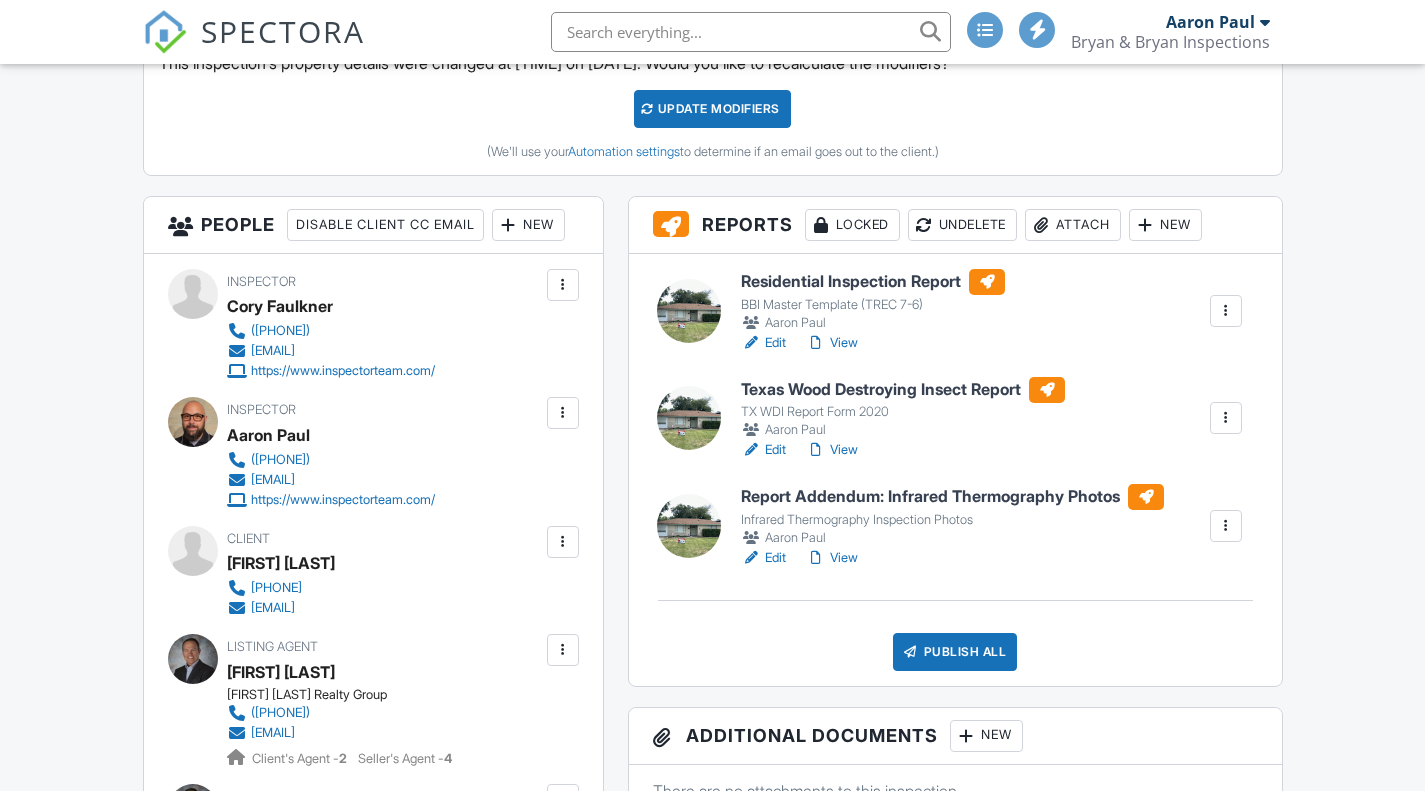click on "Residential Inspection Report" at bounding box center (873, 282) 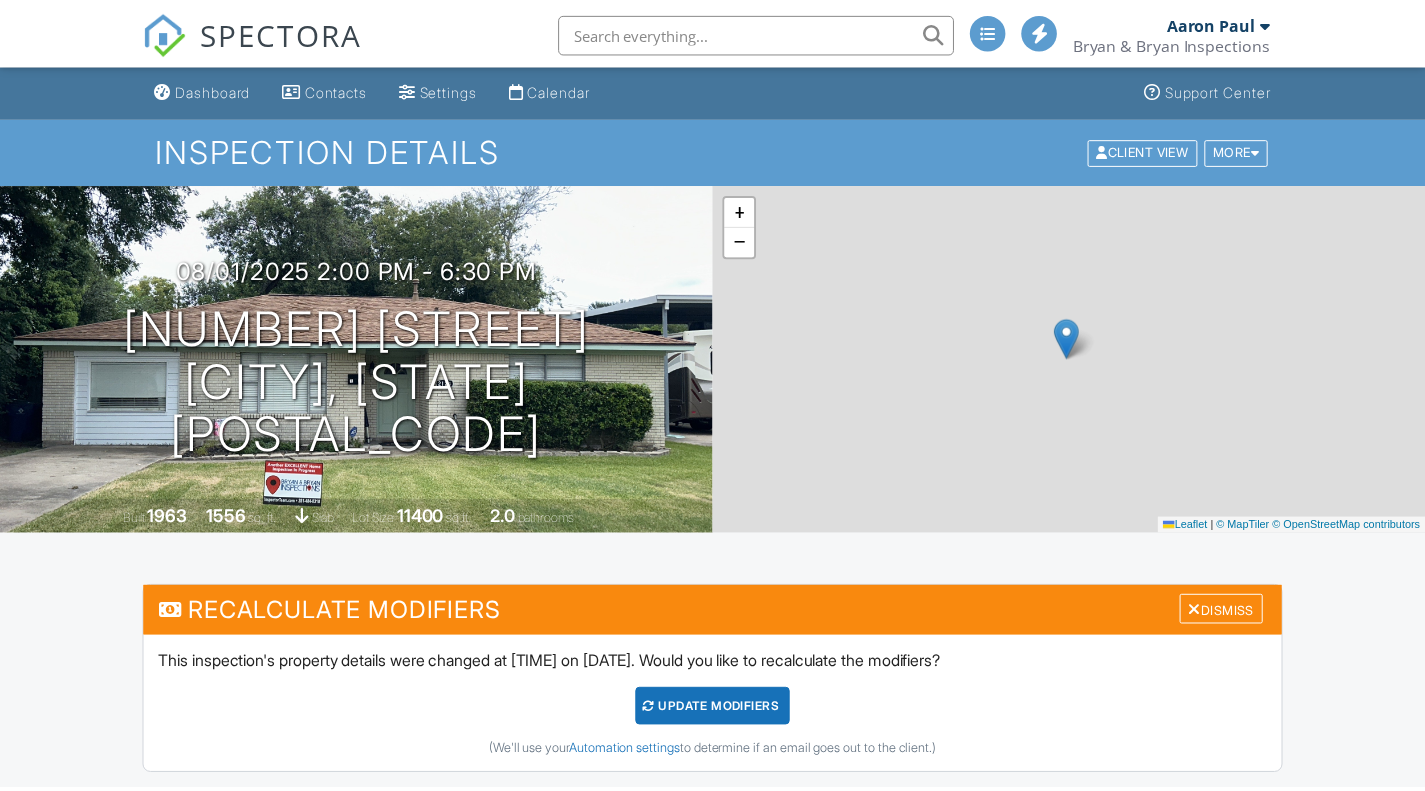 scroll, scrollTop: 0, scrollLeft: 0, axis: both 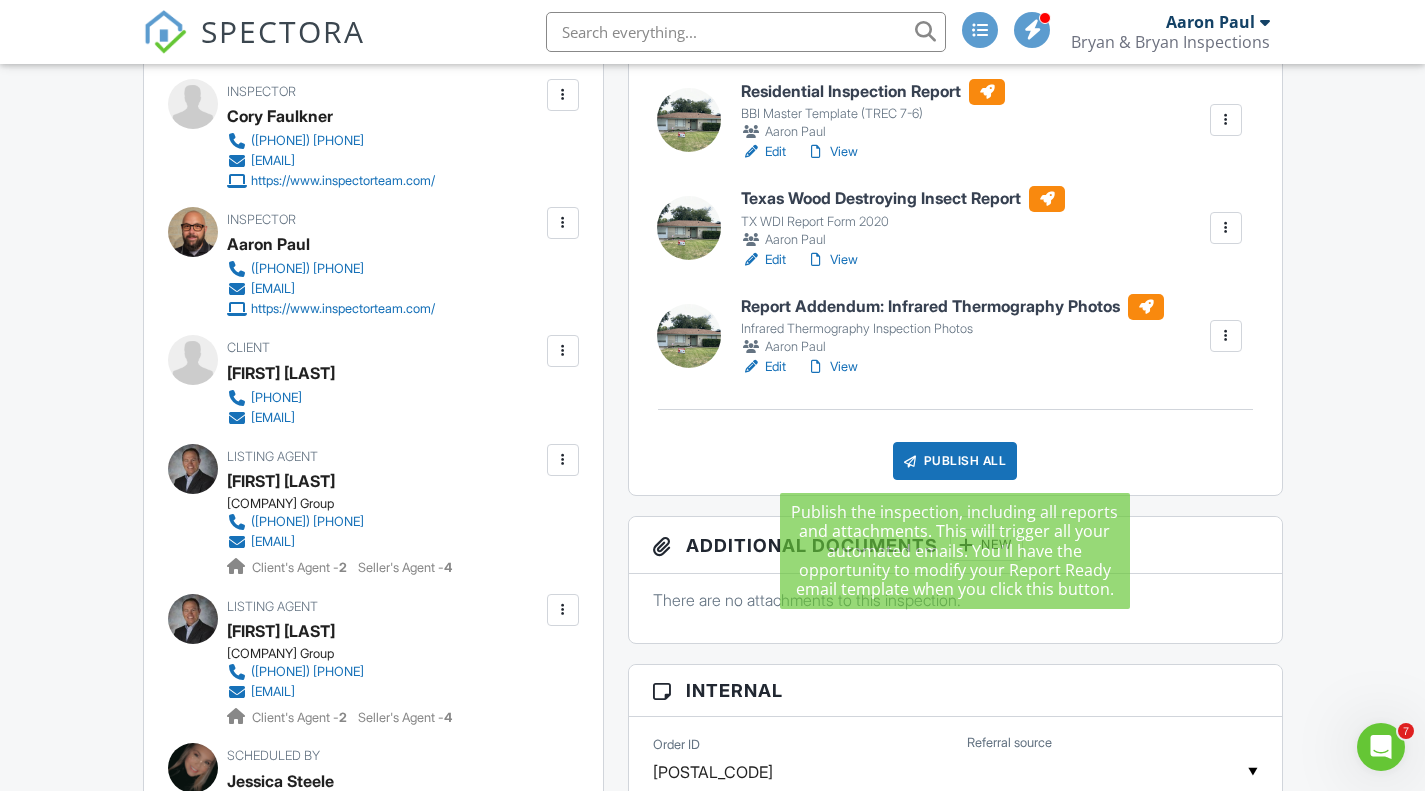 click on "Publish All" at bounding box center (955, 461) 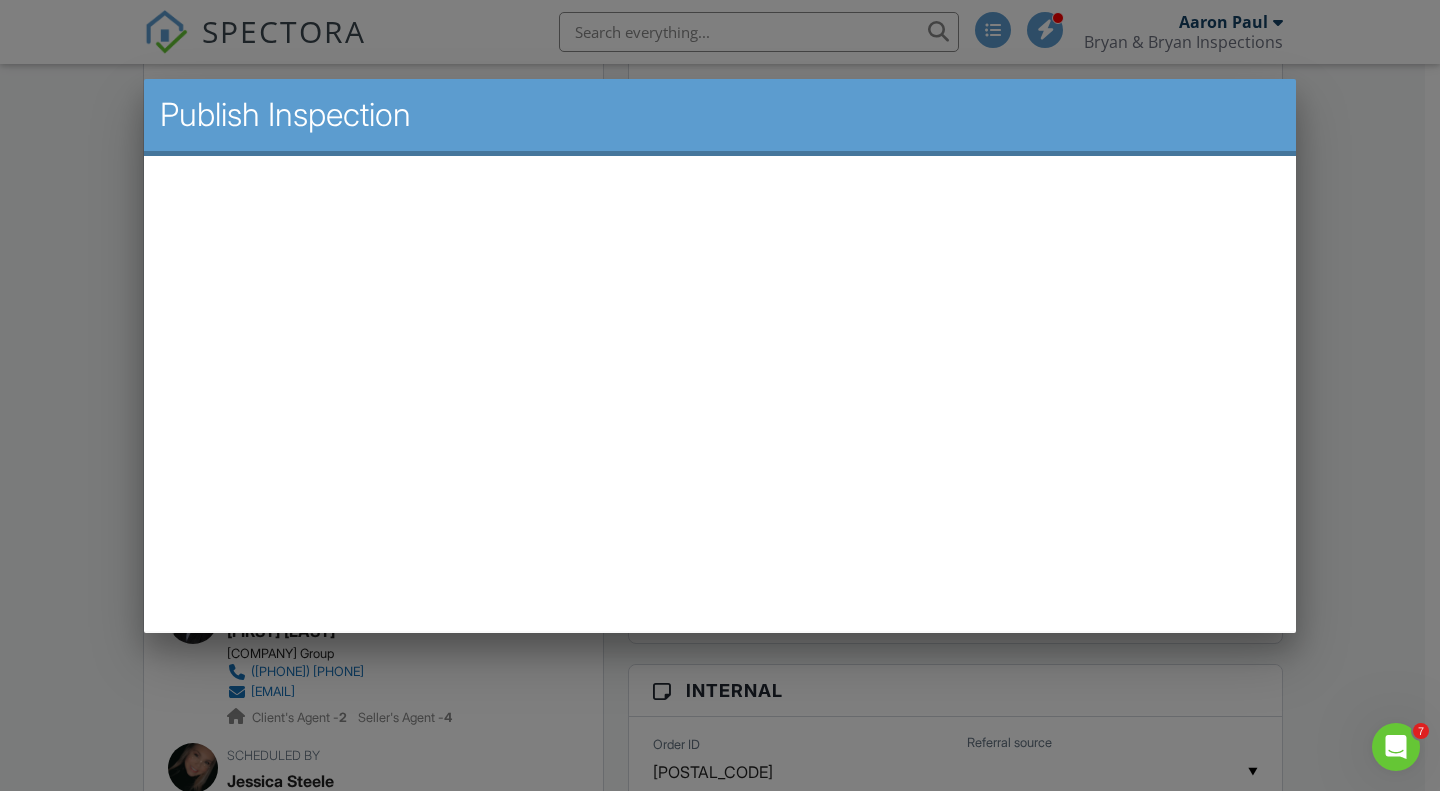 scroll, scrollTop: 0, scrollLeft: 0, axis: both 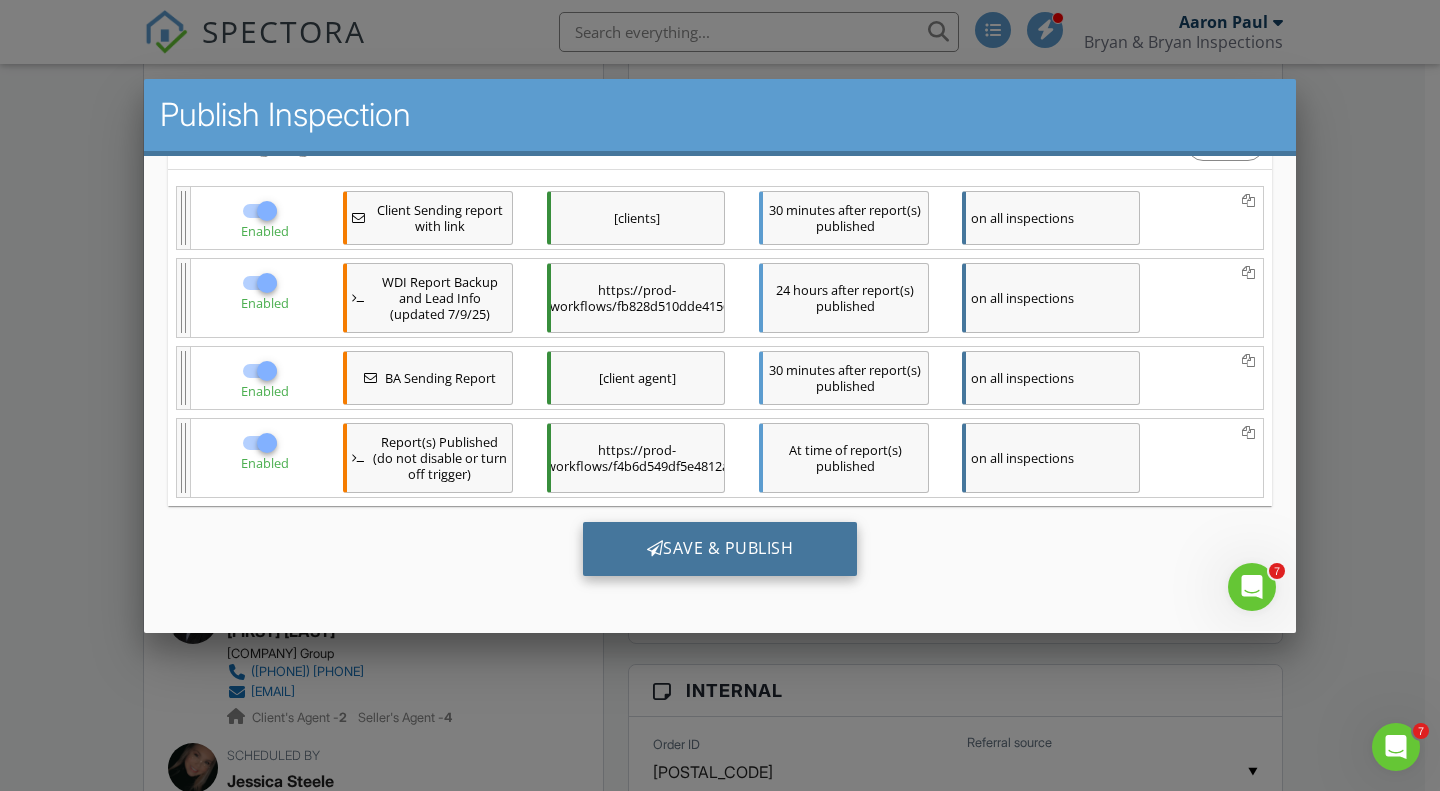 click on "Save & Publish" at bounding box center [720, 549] 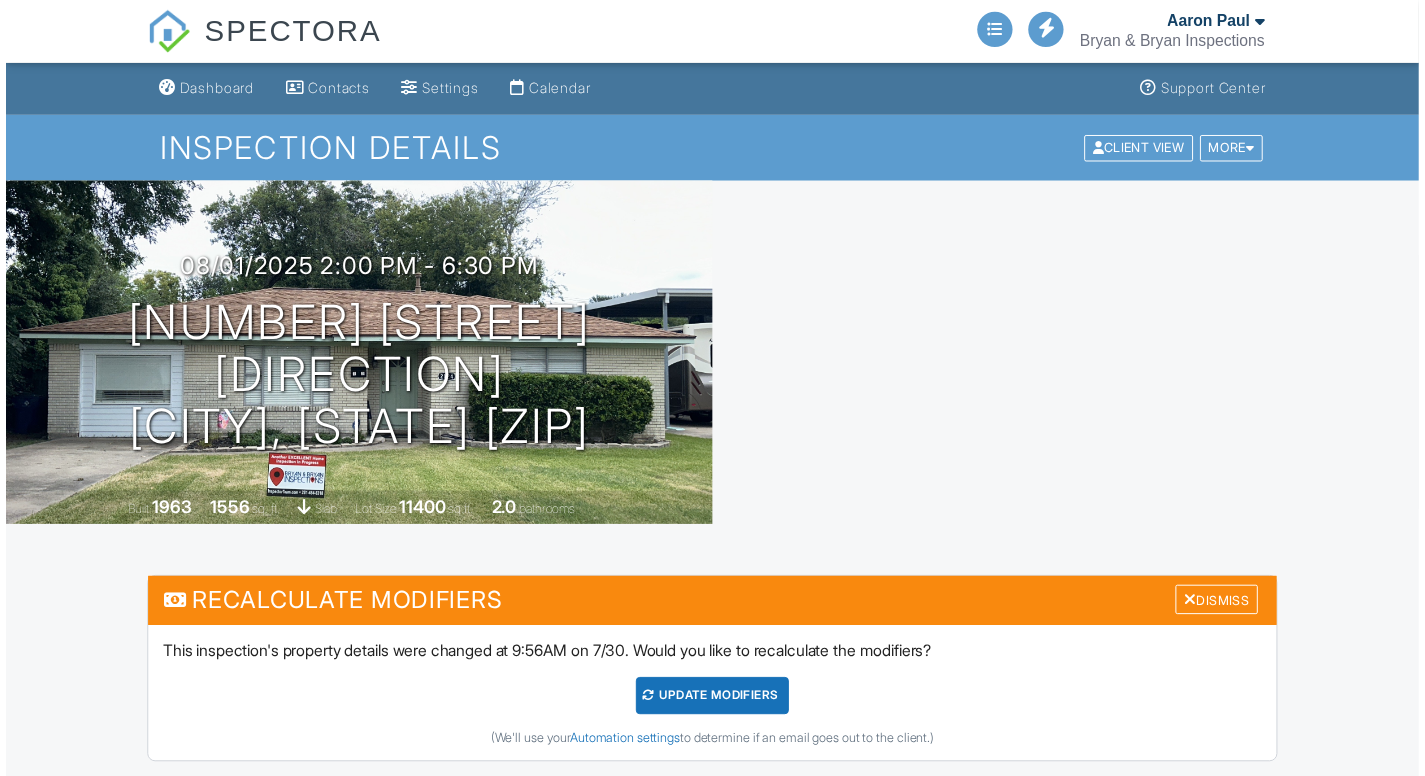 scroll, scrollTop: 0, scrollLeft: 0, axis: both 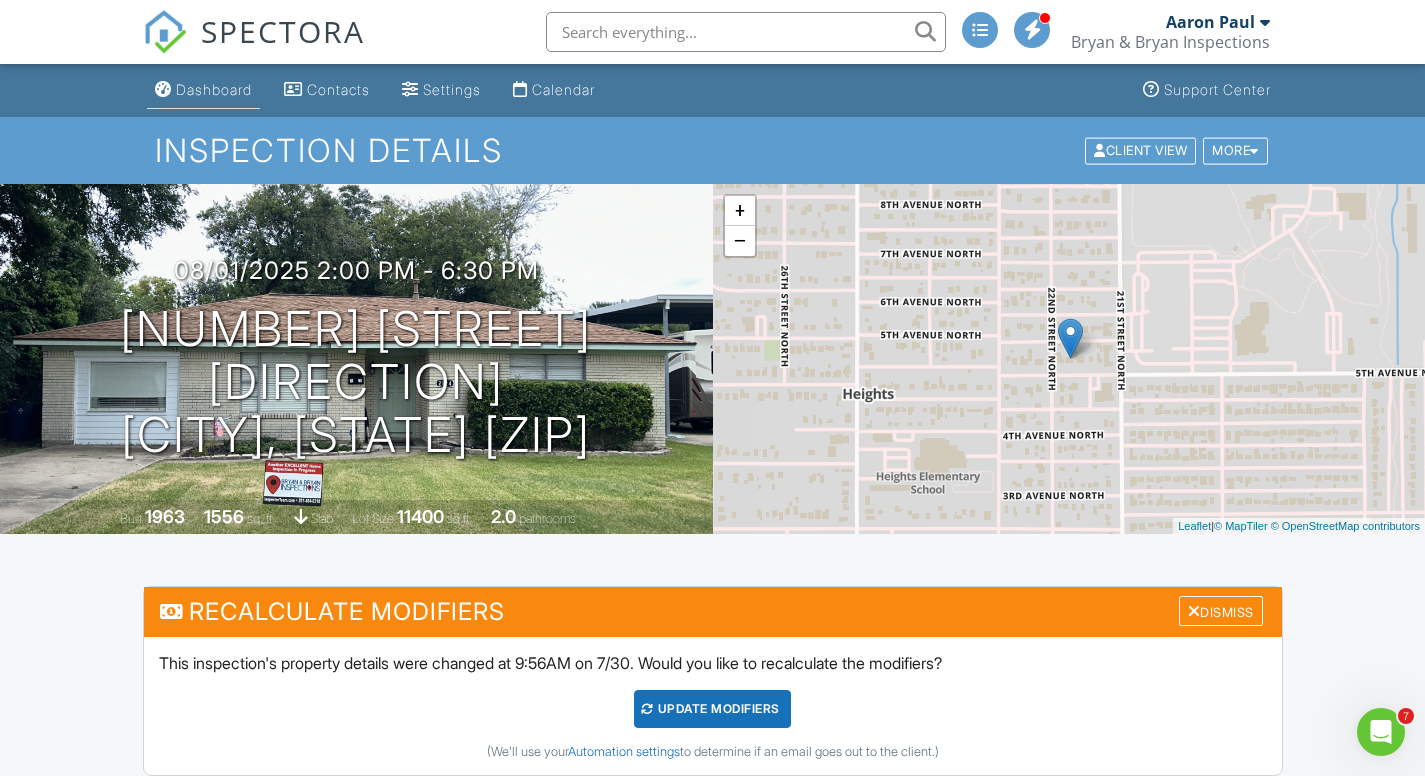 click on "Dashboard" at bounding box center (214, 89) 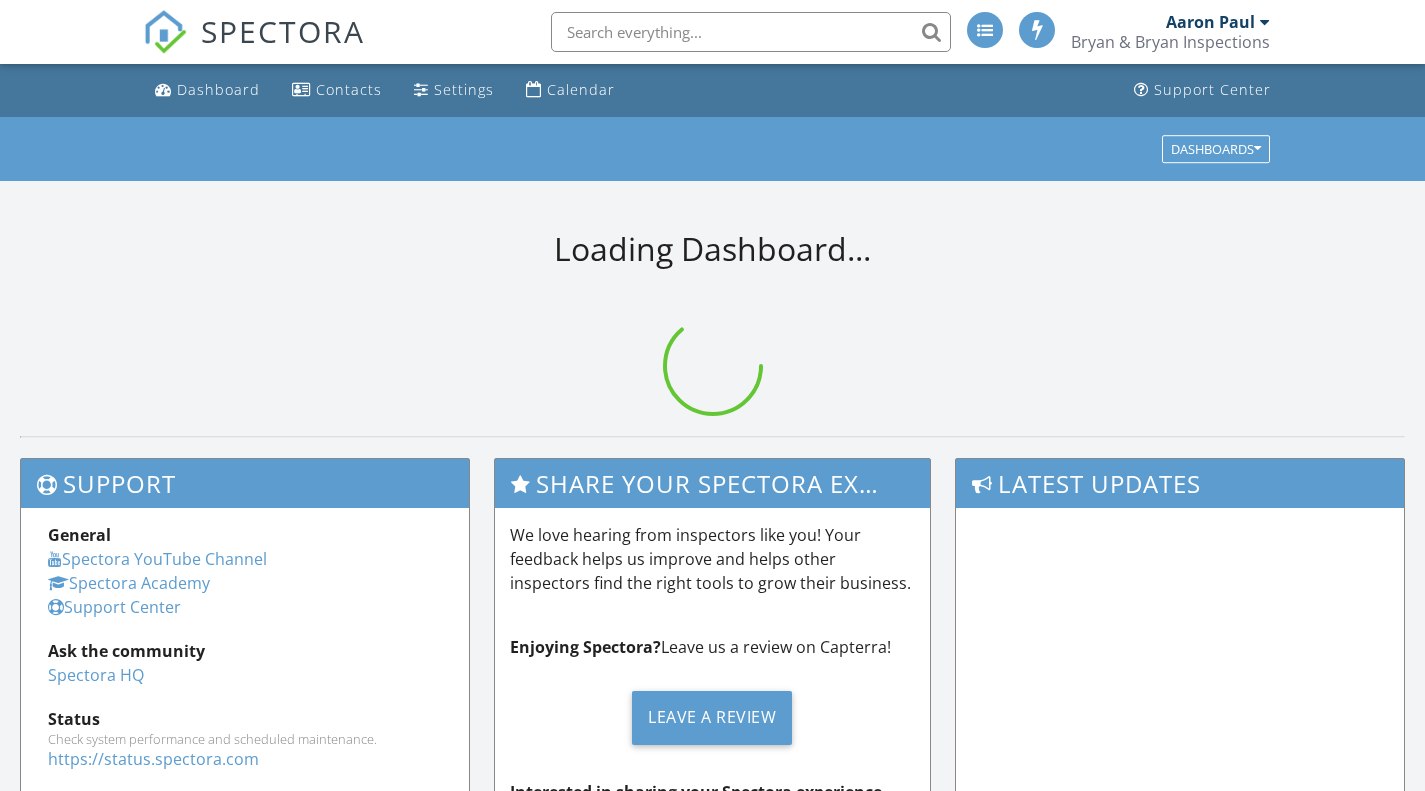 scroll, scrollTop: 0, scrollLeft: 0, axis: both 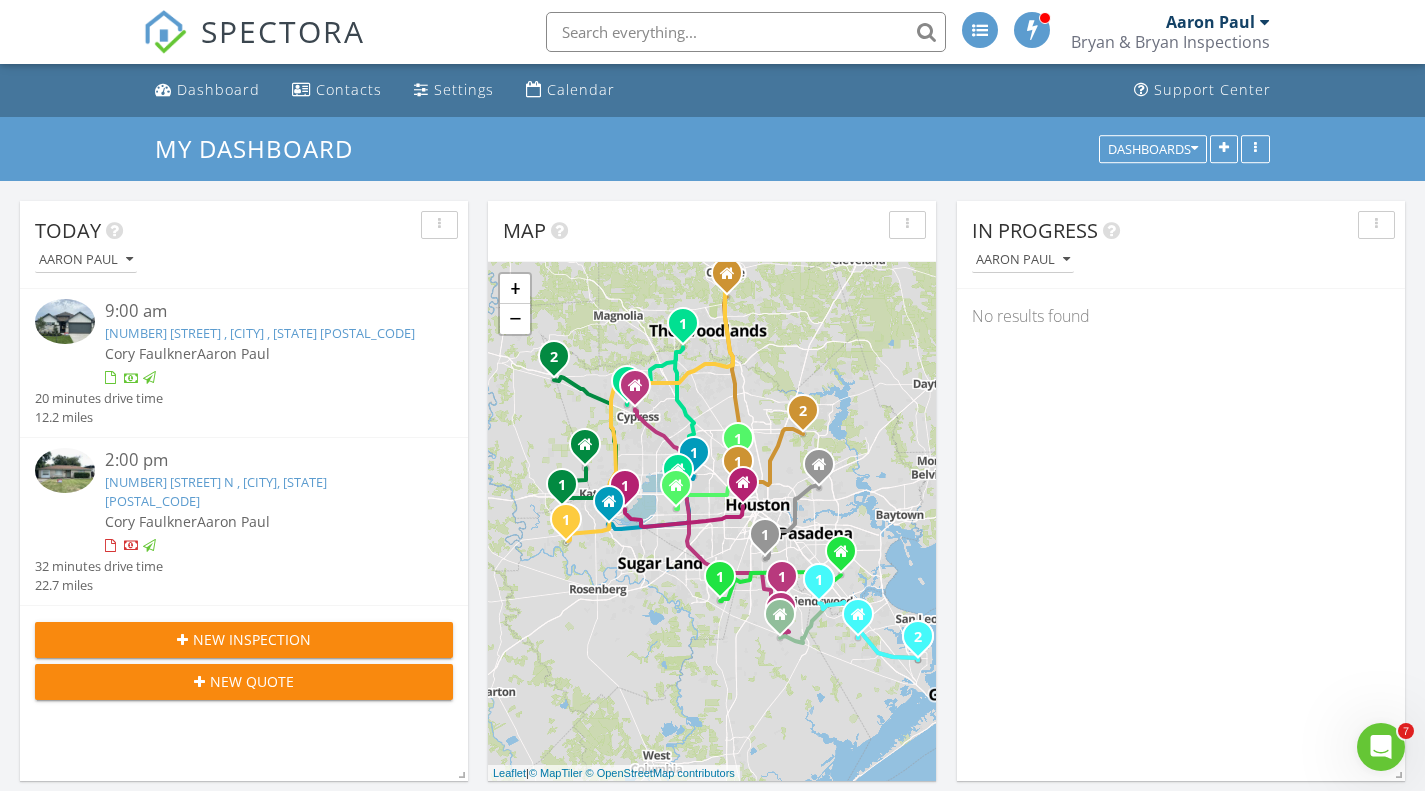 click on "[NUMBER] [STREET], [CITY], [STATE] [POSTAL_CODE]" at bounding box center (260, 333) 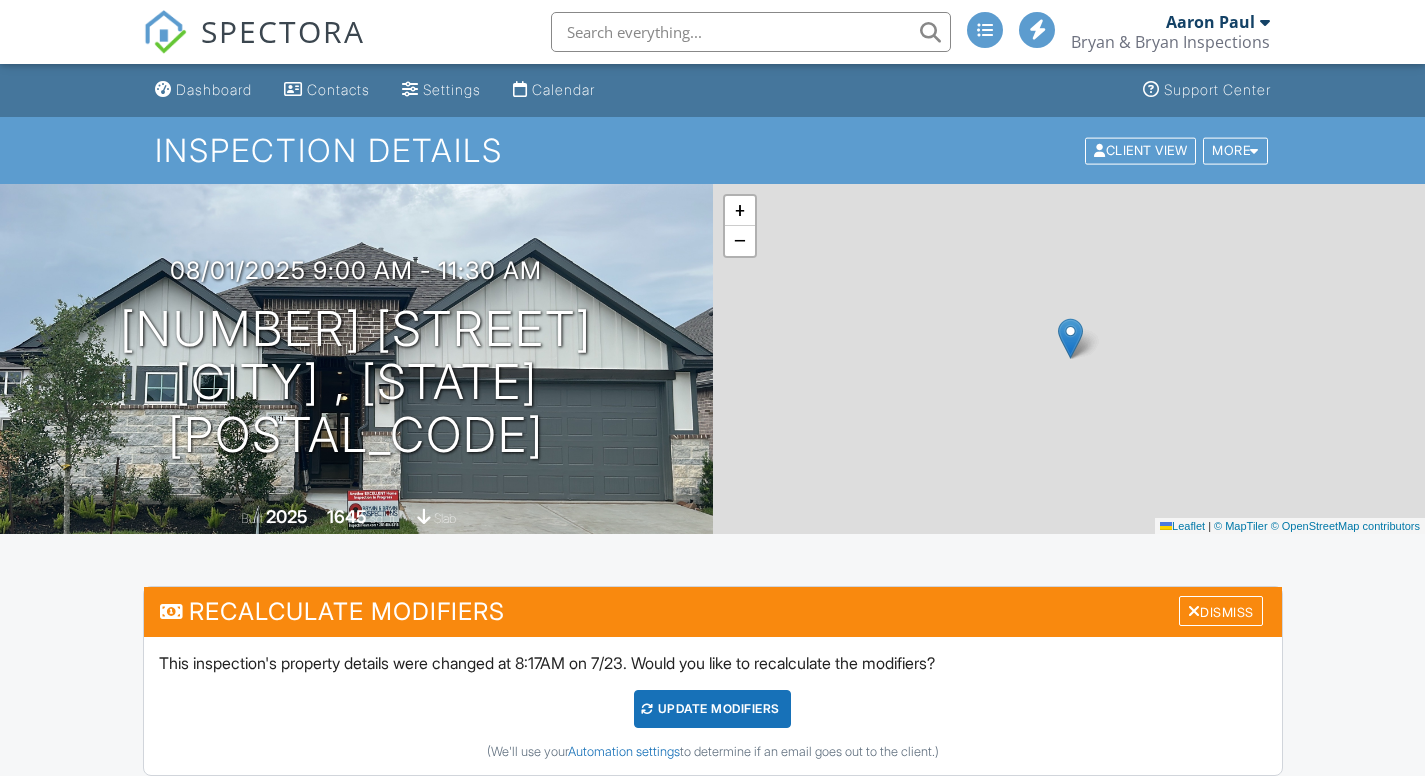 scroll, scrollTop: 500, scrollLeft: 0, axis: vertical 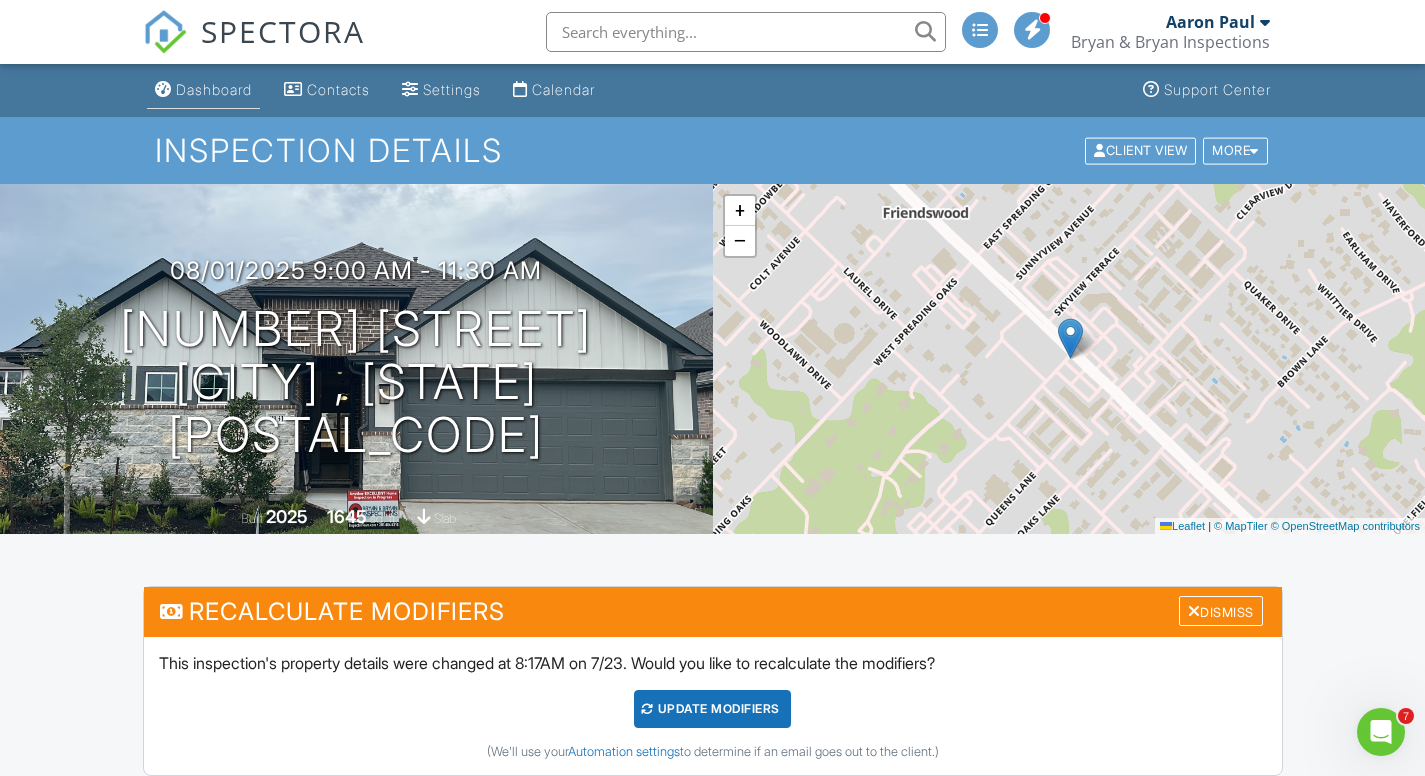 click on "Dashboard" at bounding box center (214, 89) 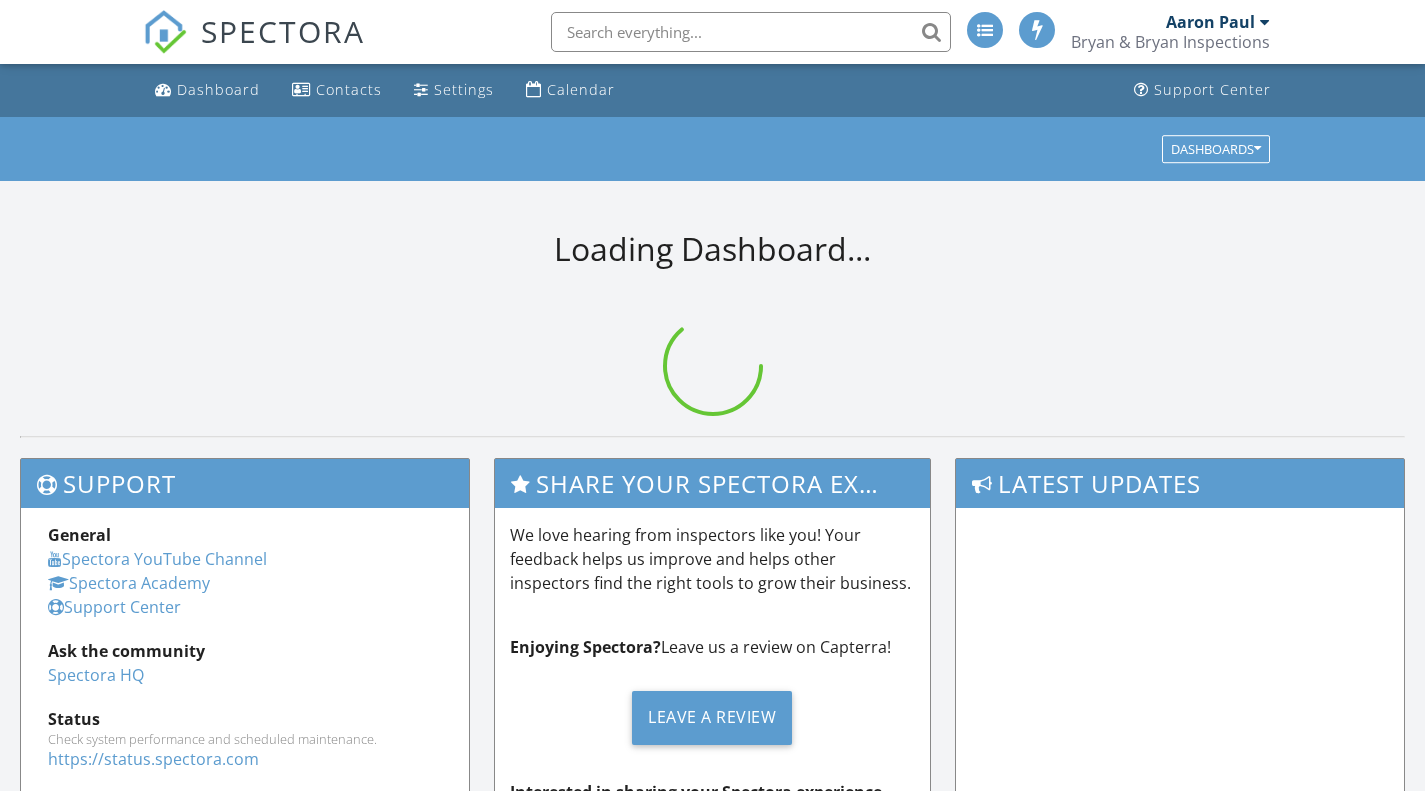 scroll, scrollTop: 0, scrollLeft: 0, axis: both 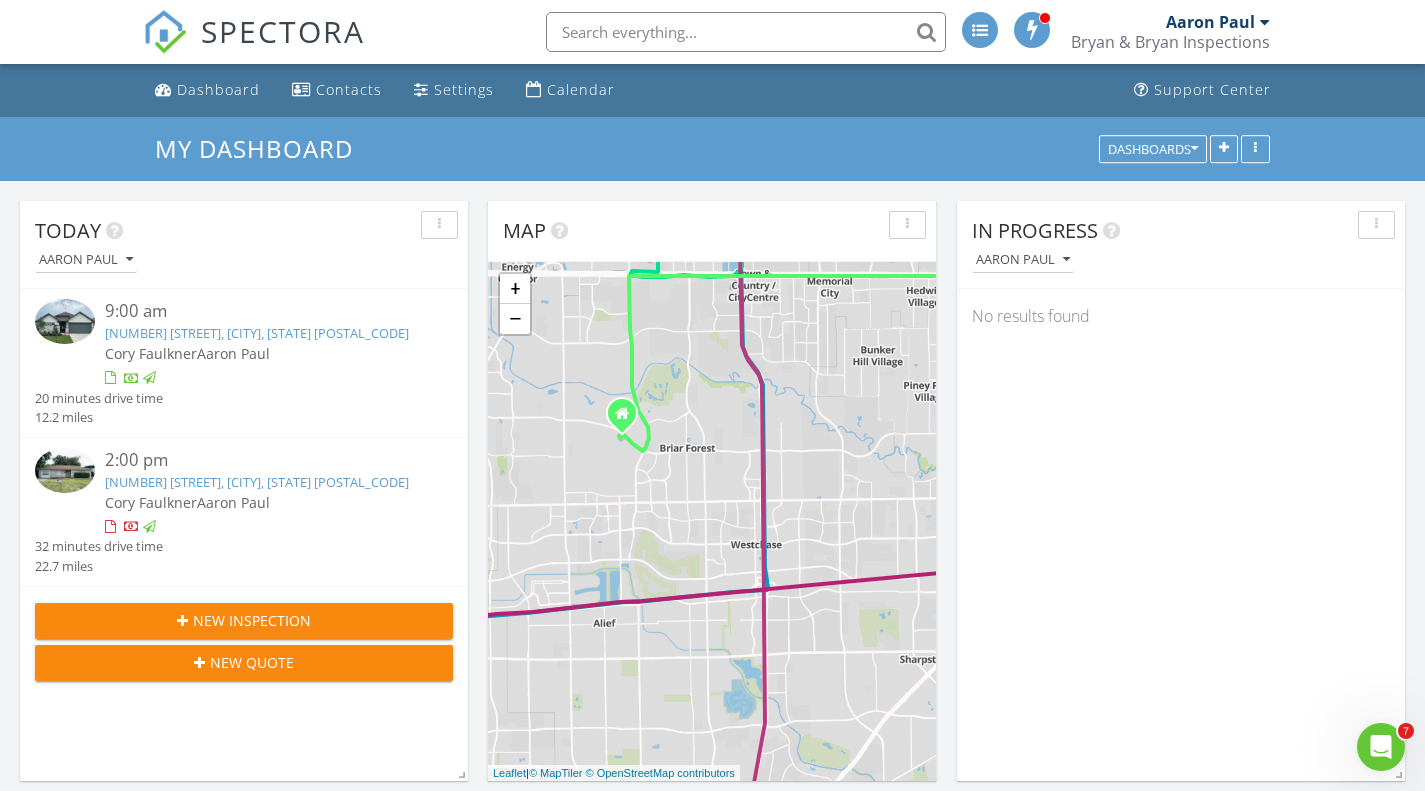 click on "[NUMBER] [STREET], [CITY], [STATE] [POSTAL_CODE]" at bounding box center (257, 482) 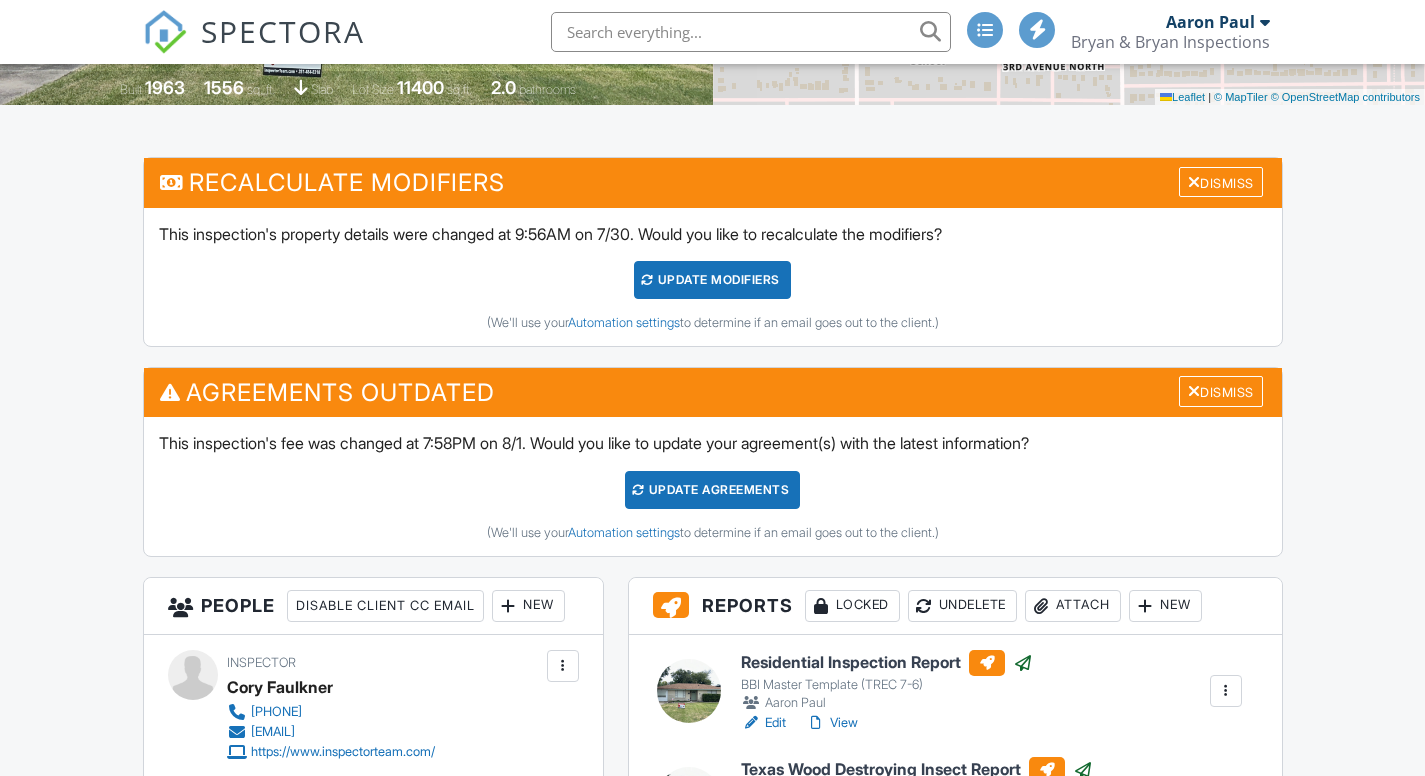 scroll, scrollTop: 800, scrollLeft: 0, axis: vertical 